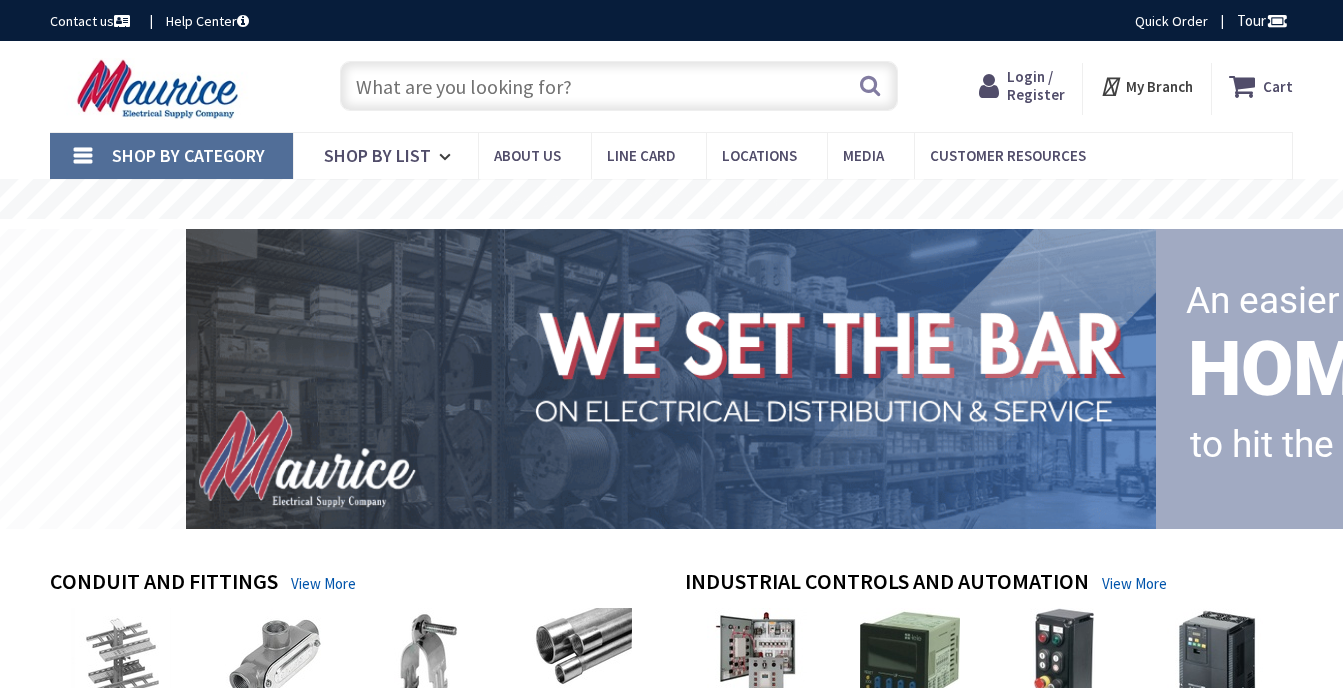 scroll, scrollTop: 0, scrollLeft: 0, axis: both 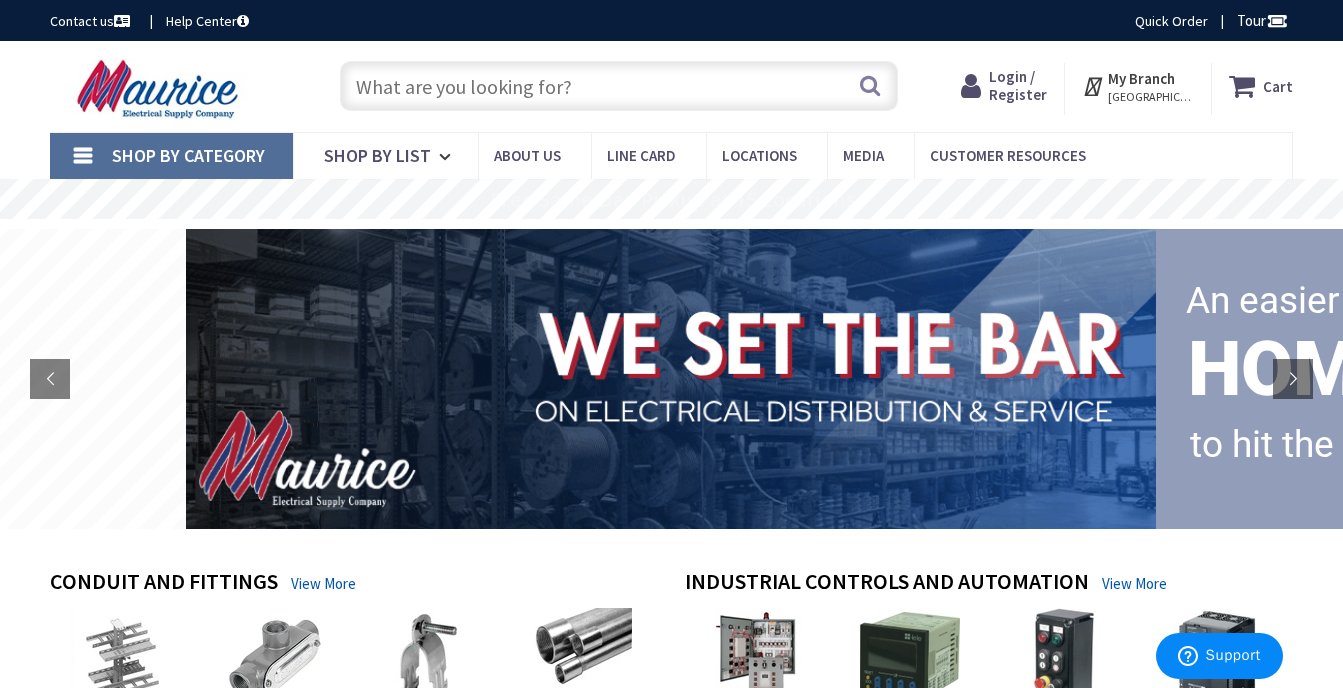 click on "Login / Register" at bounding box center [1018, 85] 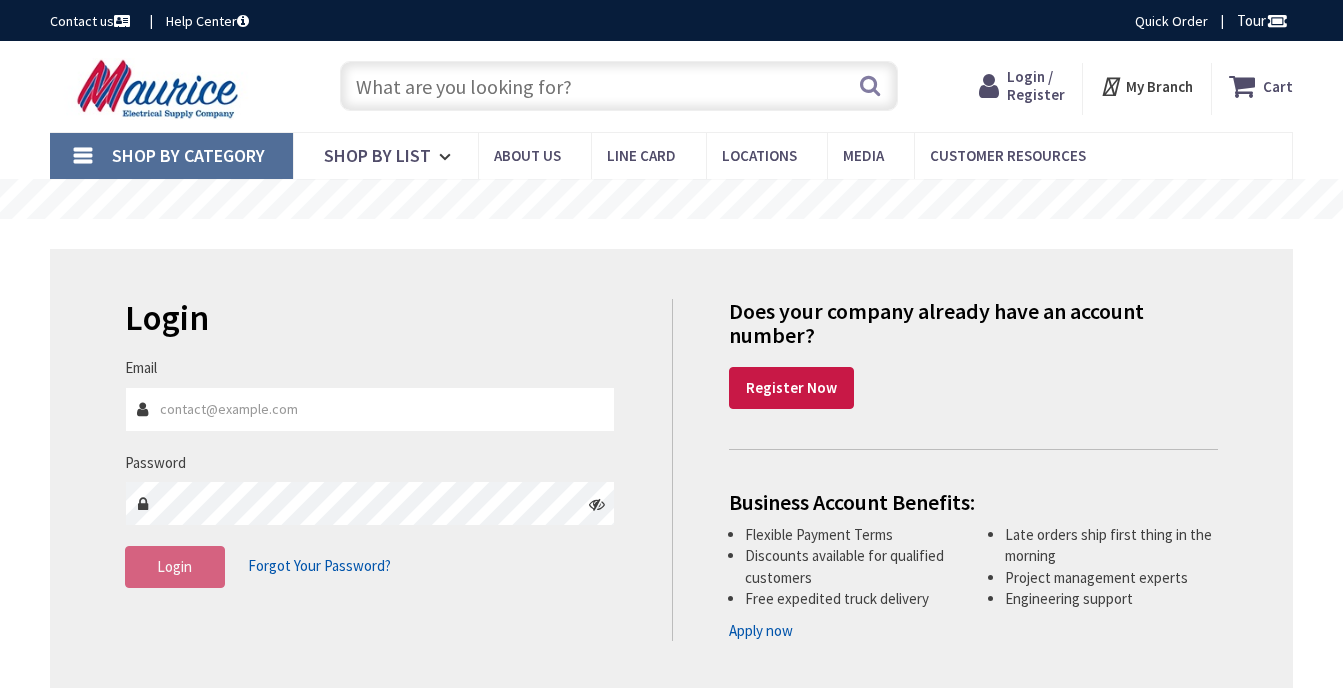 scroll, scrollTop: 0, scrollLeft: 0, axis: both 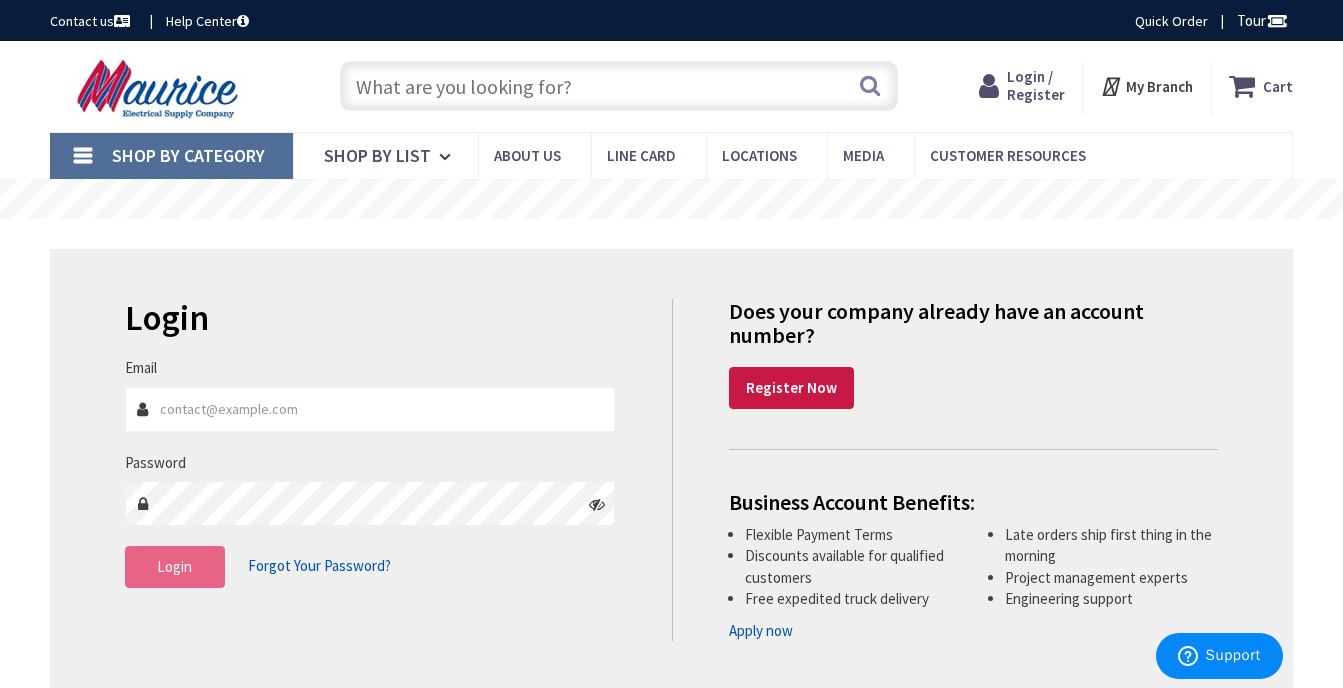 type on "[EMAIL_ADDRESS][DOMAIN_NAME]" 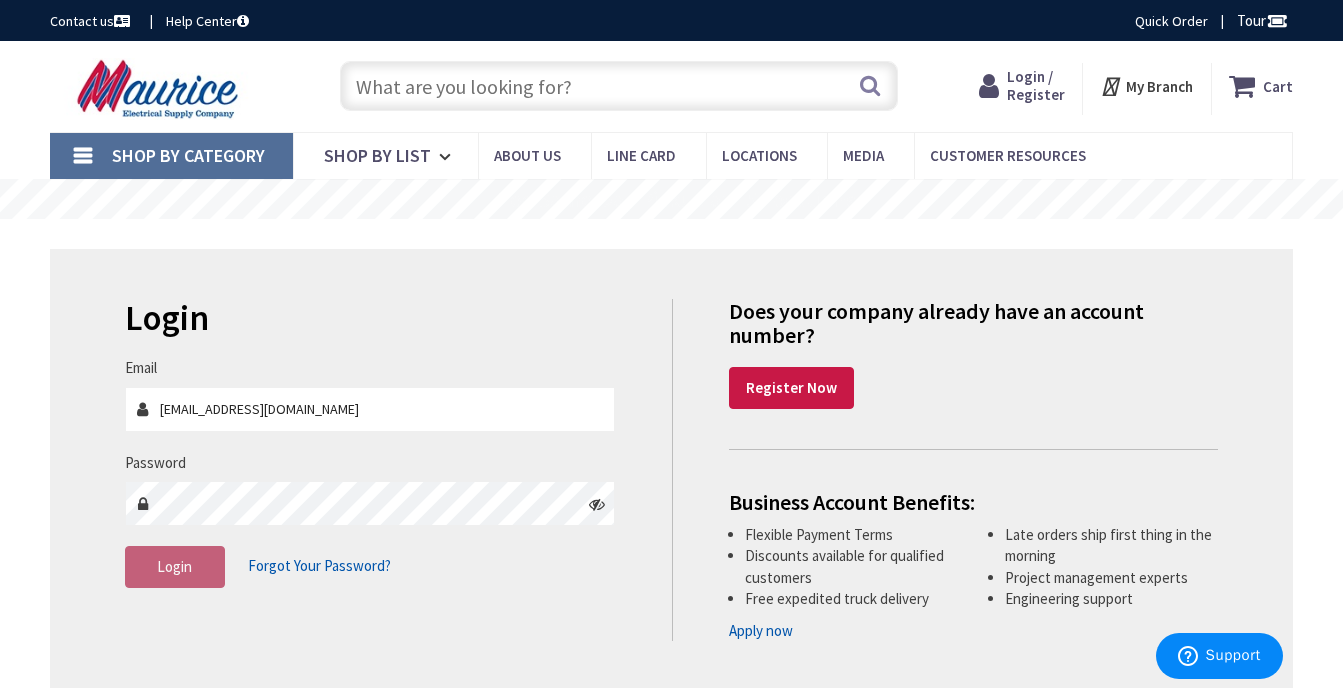 click on "Login" at bounding box center (174, 566) 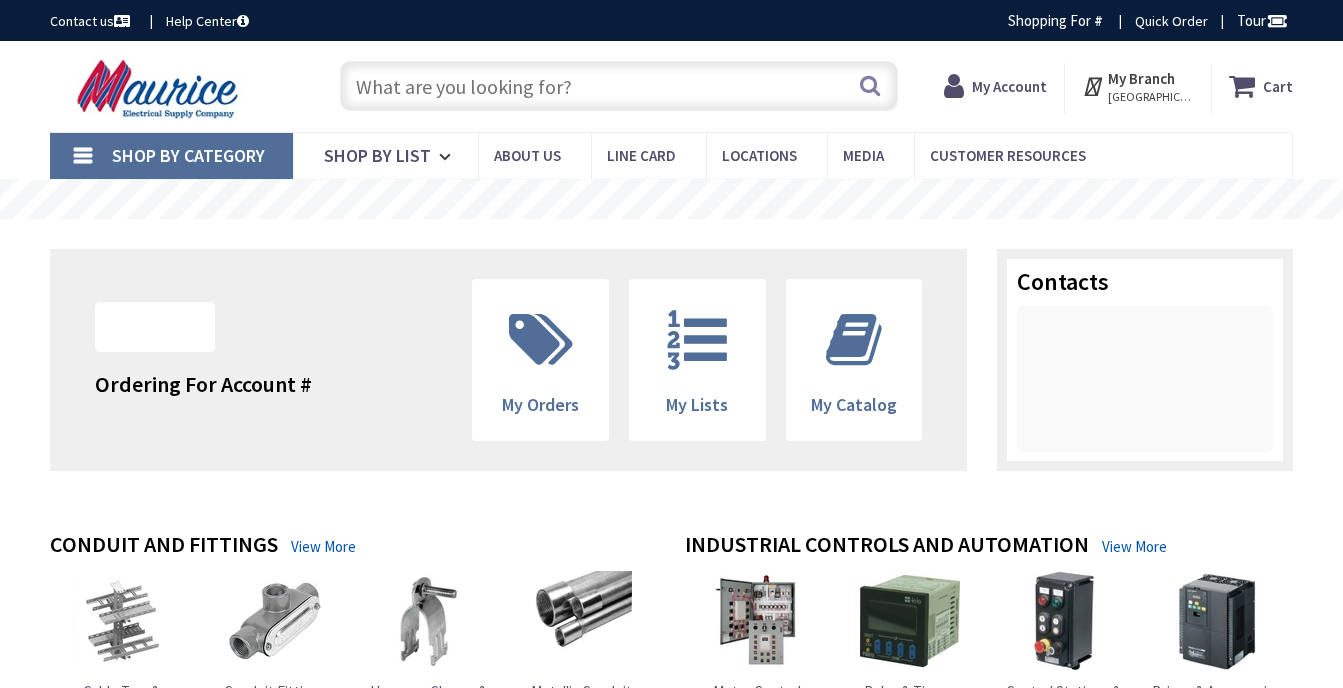 scroll, scrollTop: 0, scrollLeft: 0, axis: both 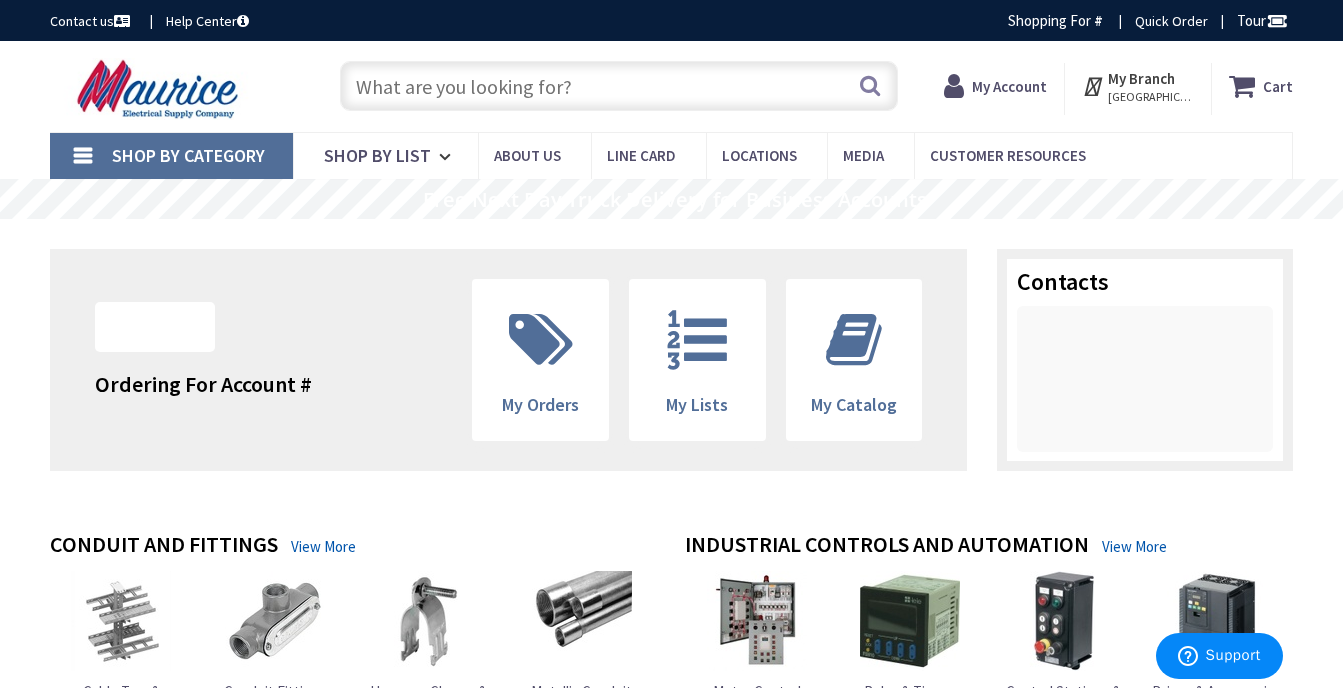 click at bounding box center (619, 86) 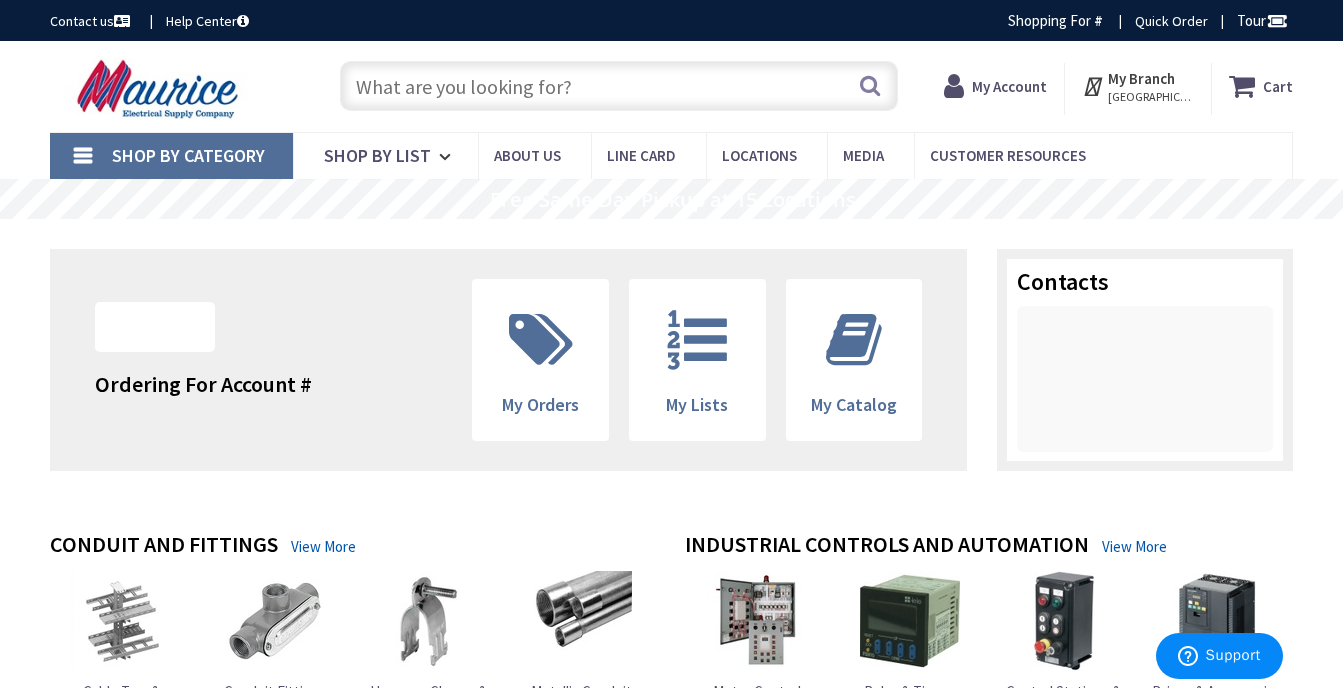 scroll, scrollTop: 0, scrollLeft: 0, axis: both 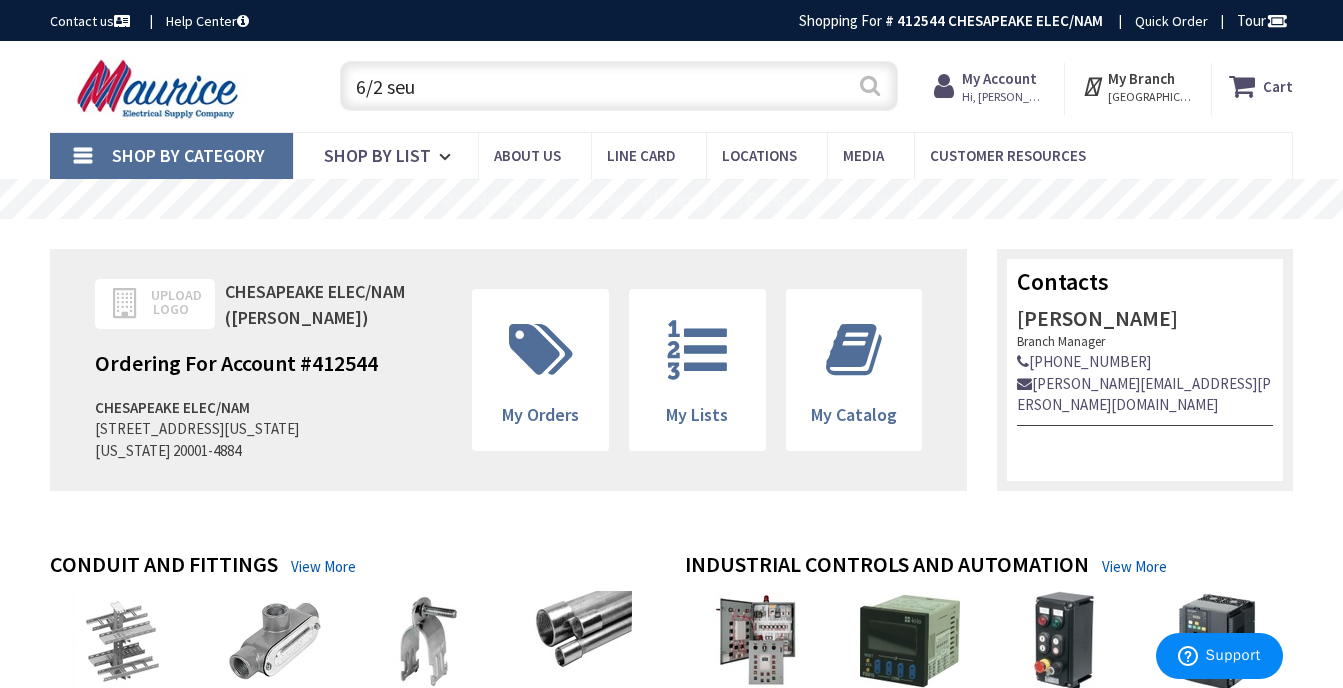 type on "6/2 seu" 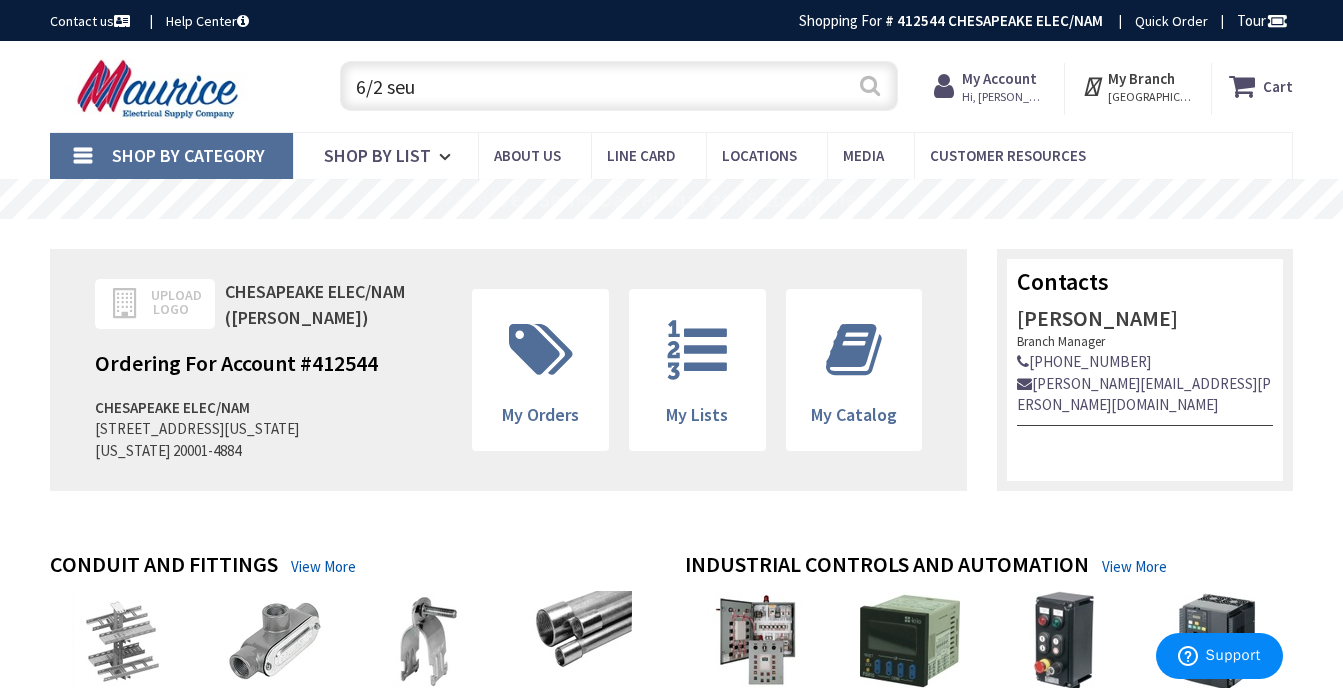 click on "Search" at bounding box center [870, 85] 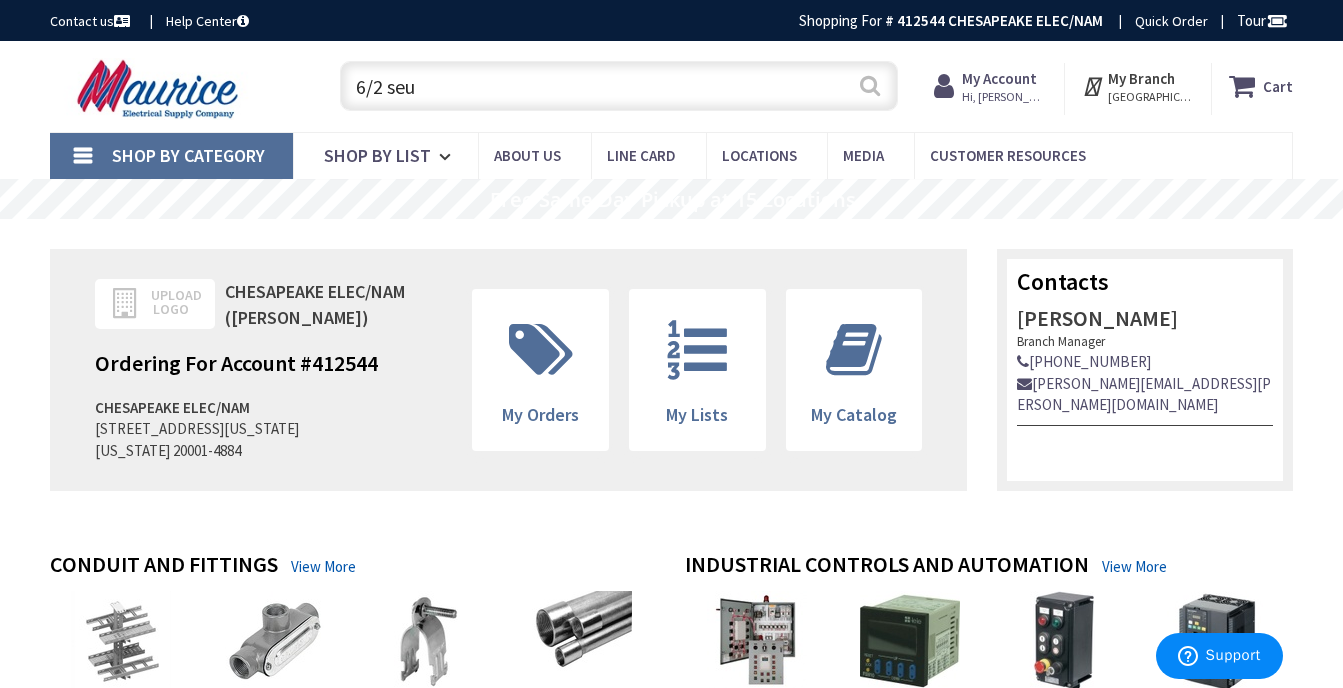 click on "Search" at bounding box center (870, 85) 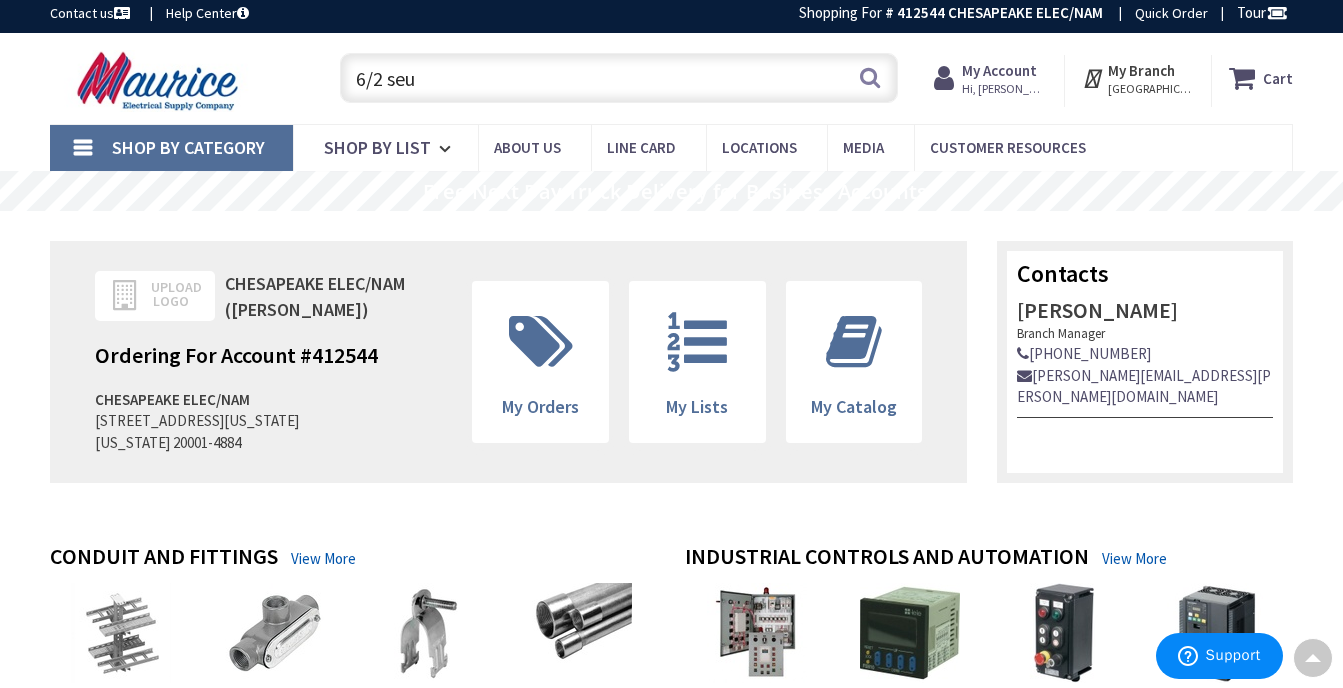 scroll, scrollTop: 0, scrollLeft: 0, axis: both 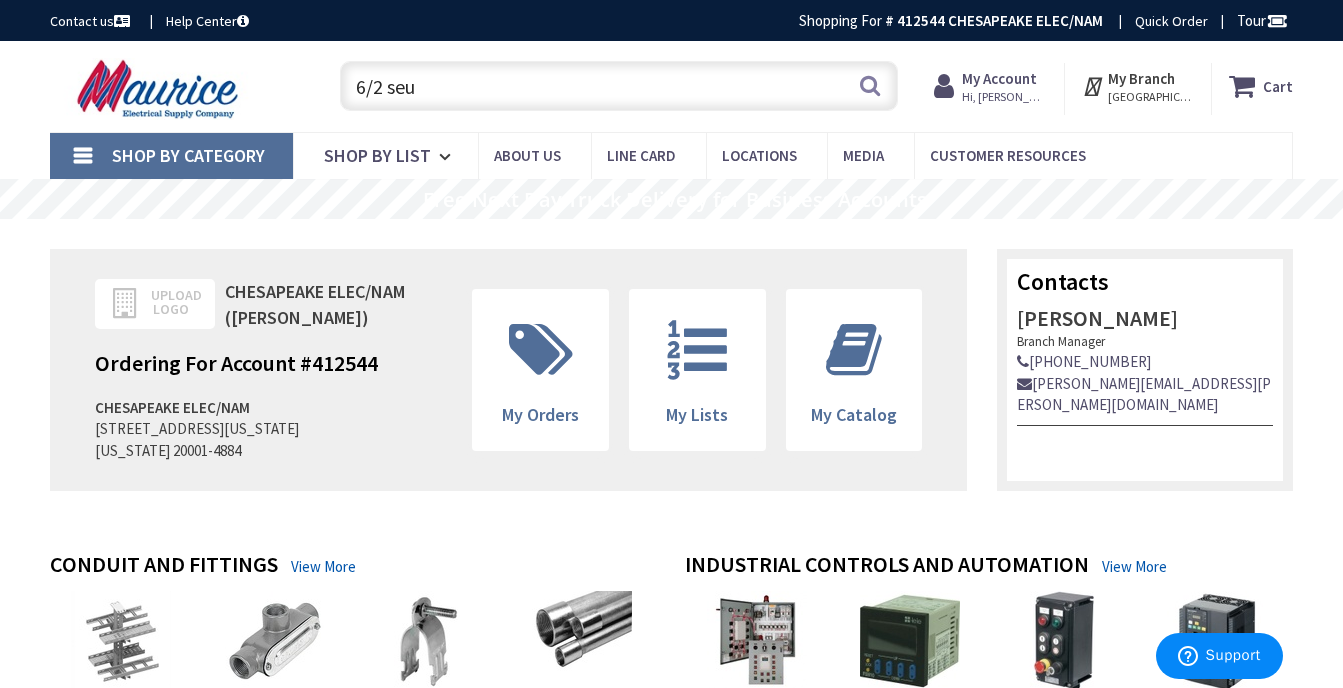 click on "6/2 seu" at bounding box center (619, 86) 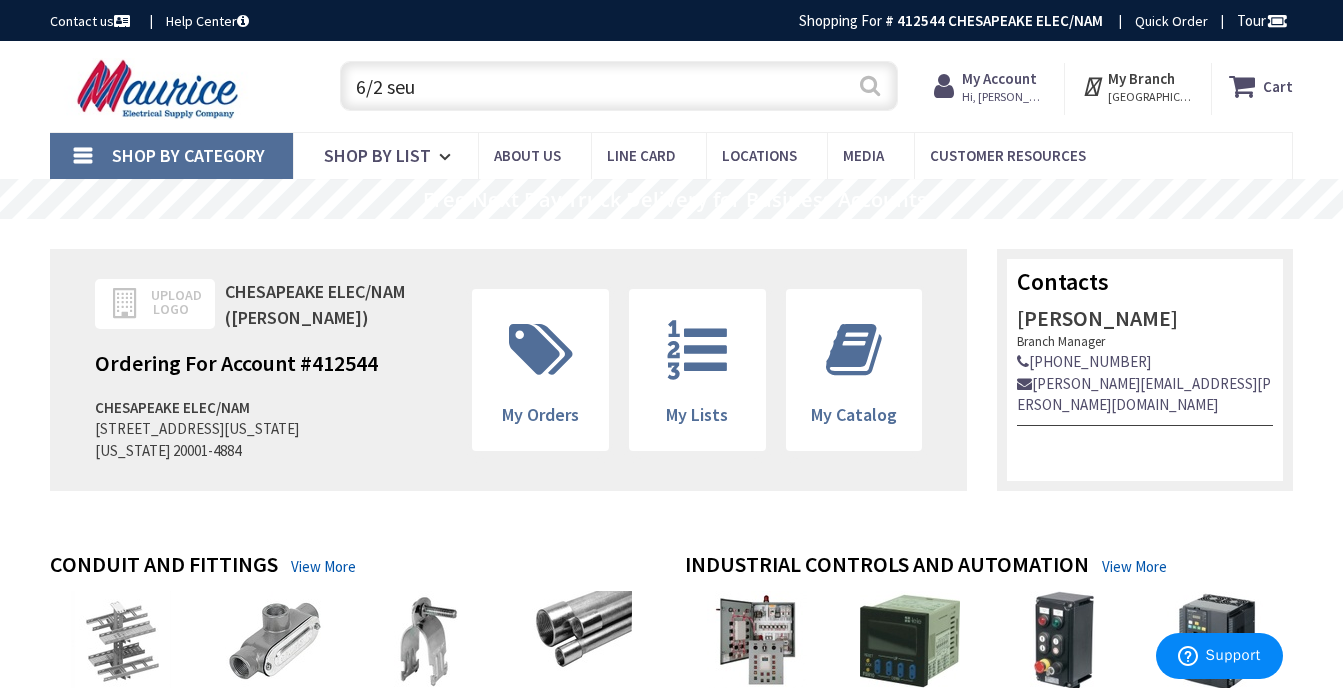 click on "Search" at bounding box center (870, 85) 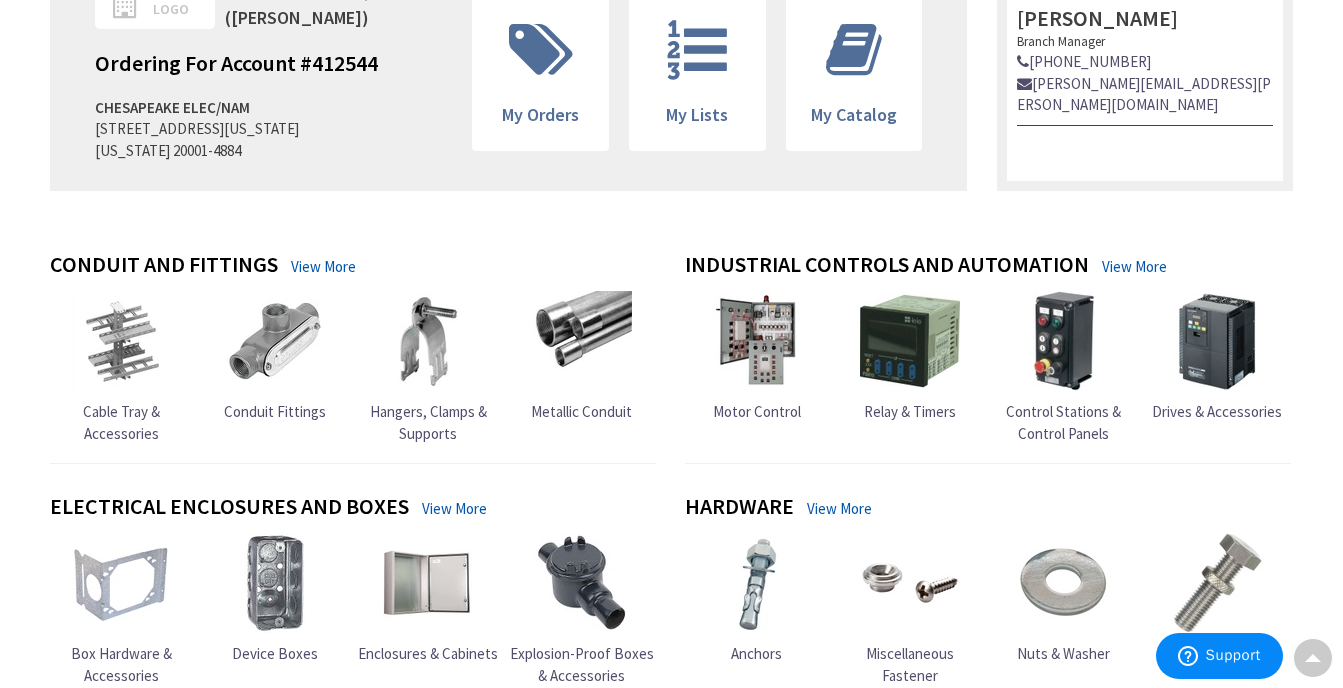 scroll, scrollTop: 0, scrollLeft: 0, axis: both 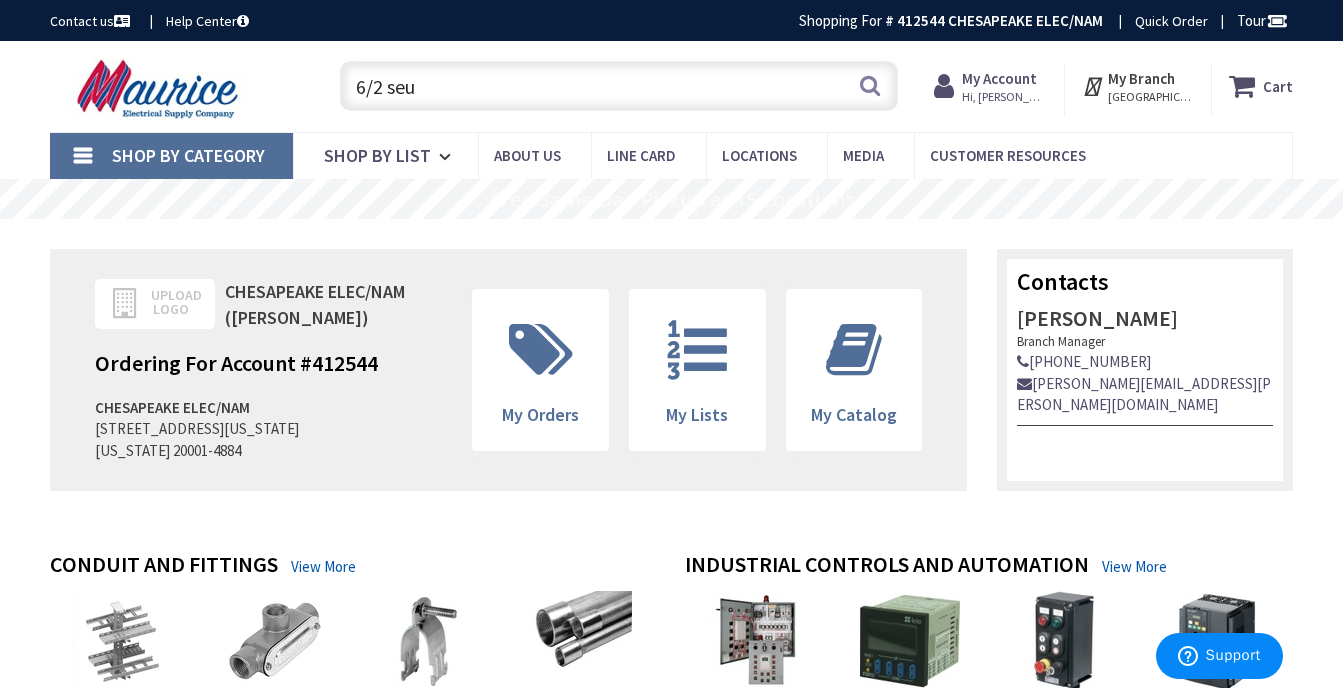 click on "6/2 seu" at bounding box center (619, 86) 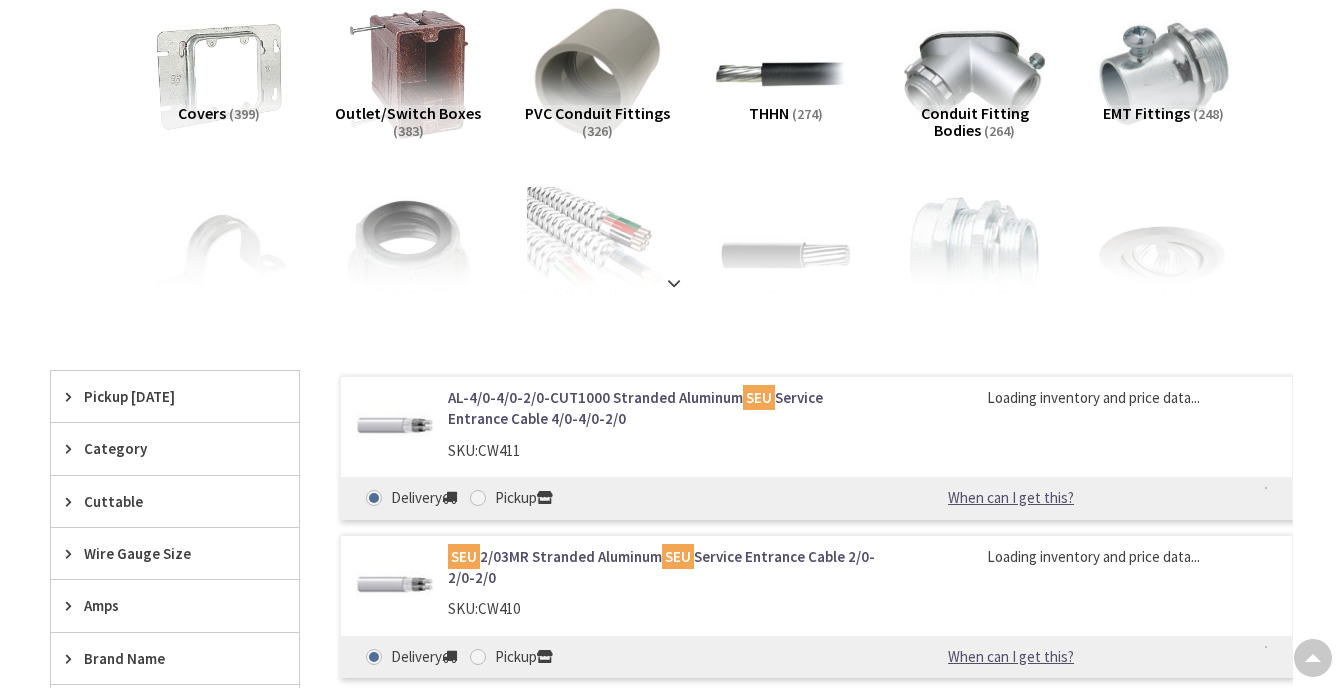 scroll, scrollTop: 300, scrollLeft: 0, axis: vertical 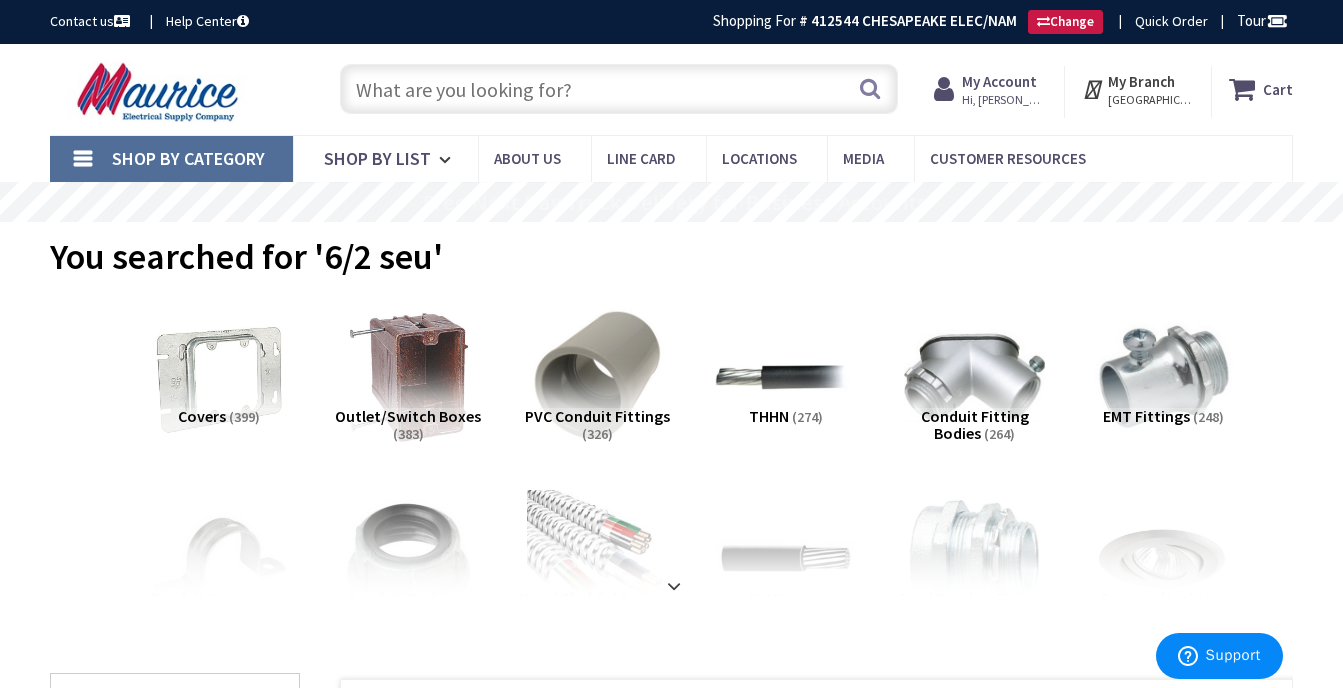 click at bounding box center (619, 89) 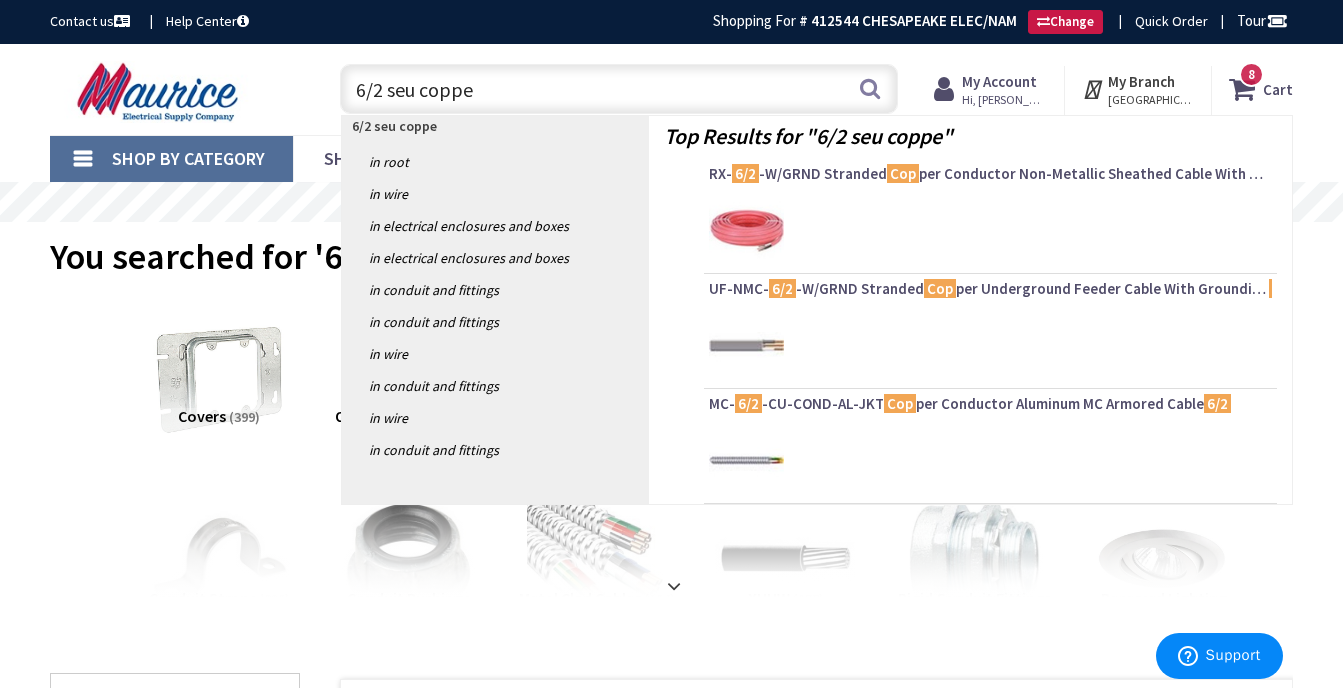 type on "6/2 seu copper" 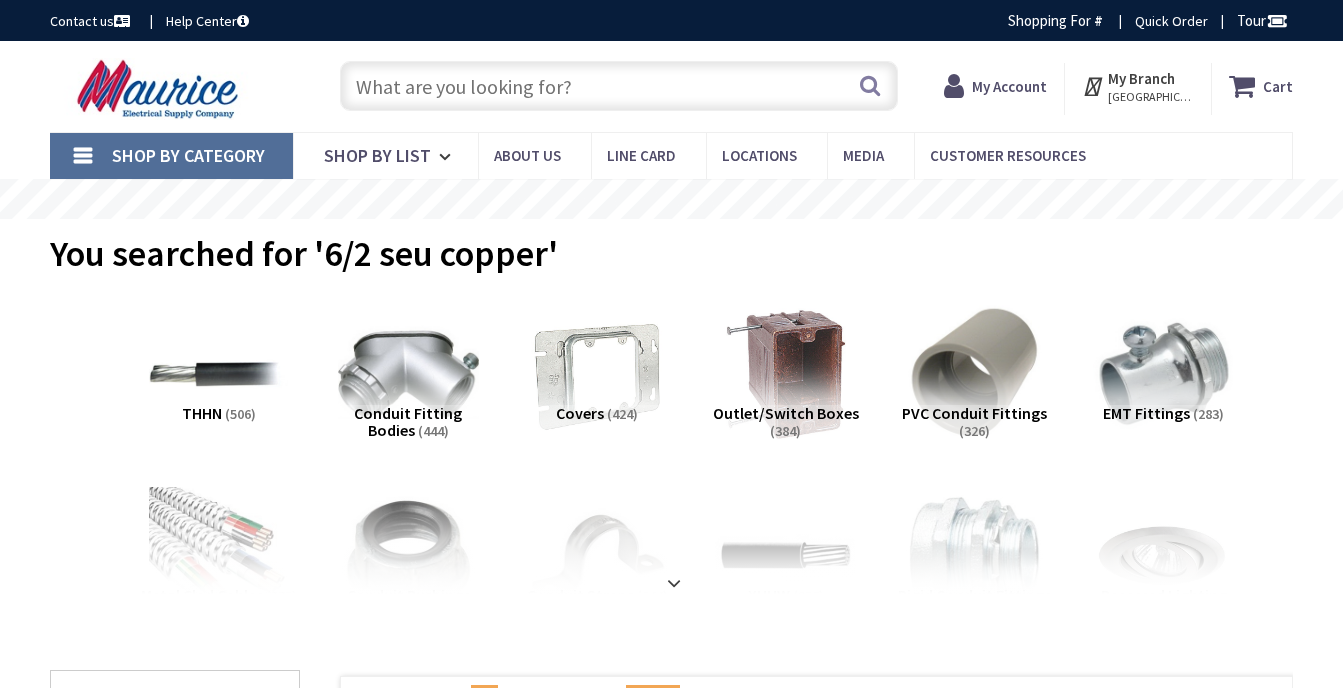 scroll, scrollTop: 0, scrollLeft: 0, axis: both 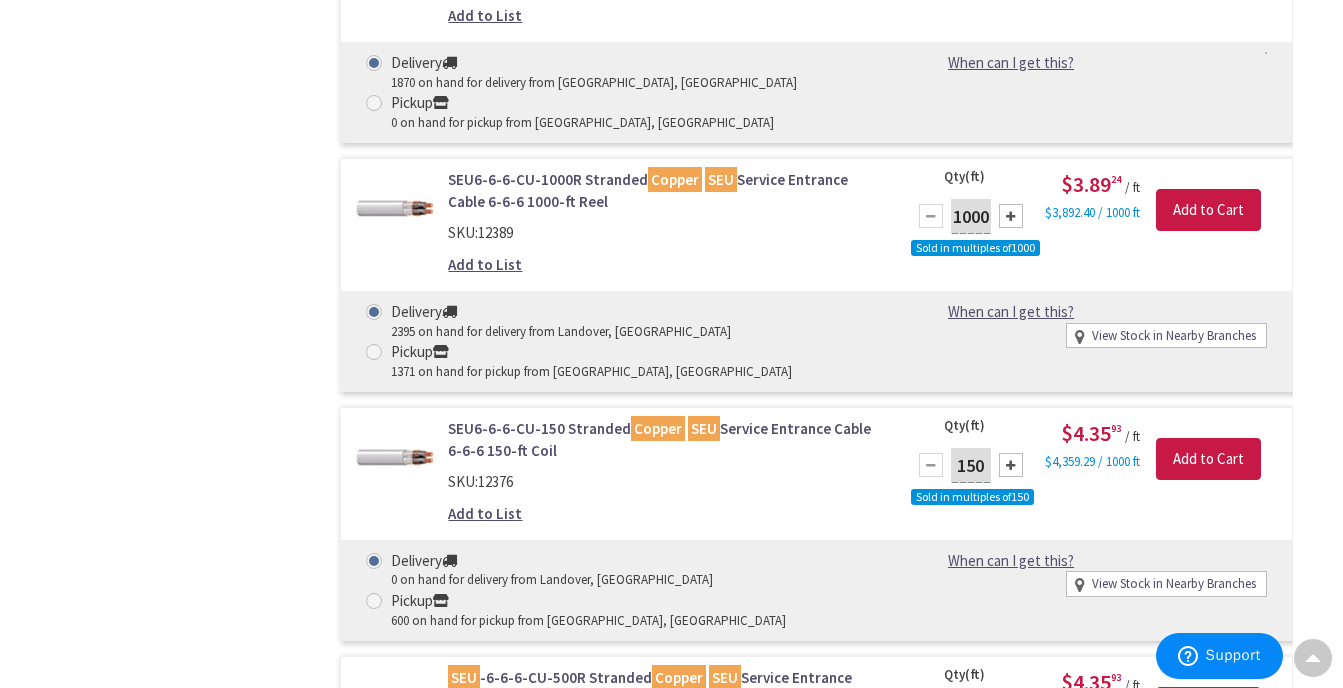 drag, startPoint x: 981, startPoint y: 215, endPoint x: 992, endPoint y: 219, distance: 11.7046995 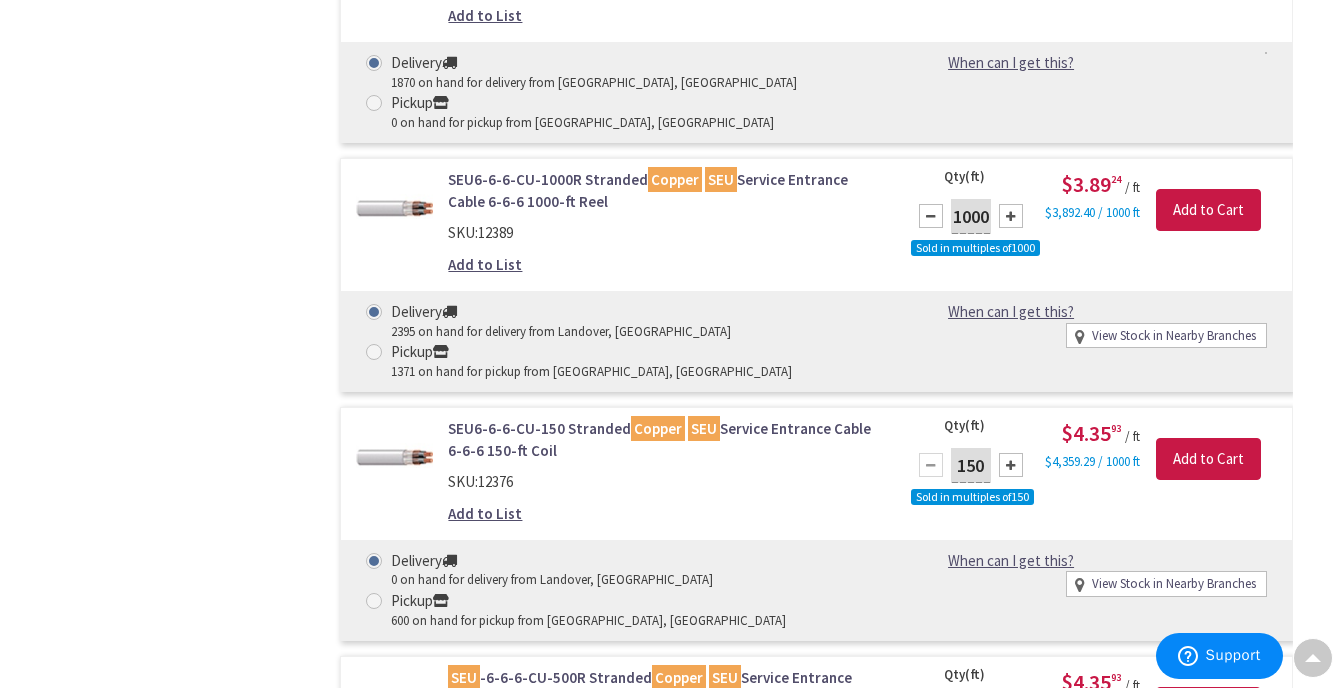 click on "1000" at bounding box center [971, 216] 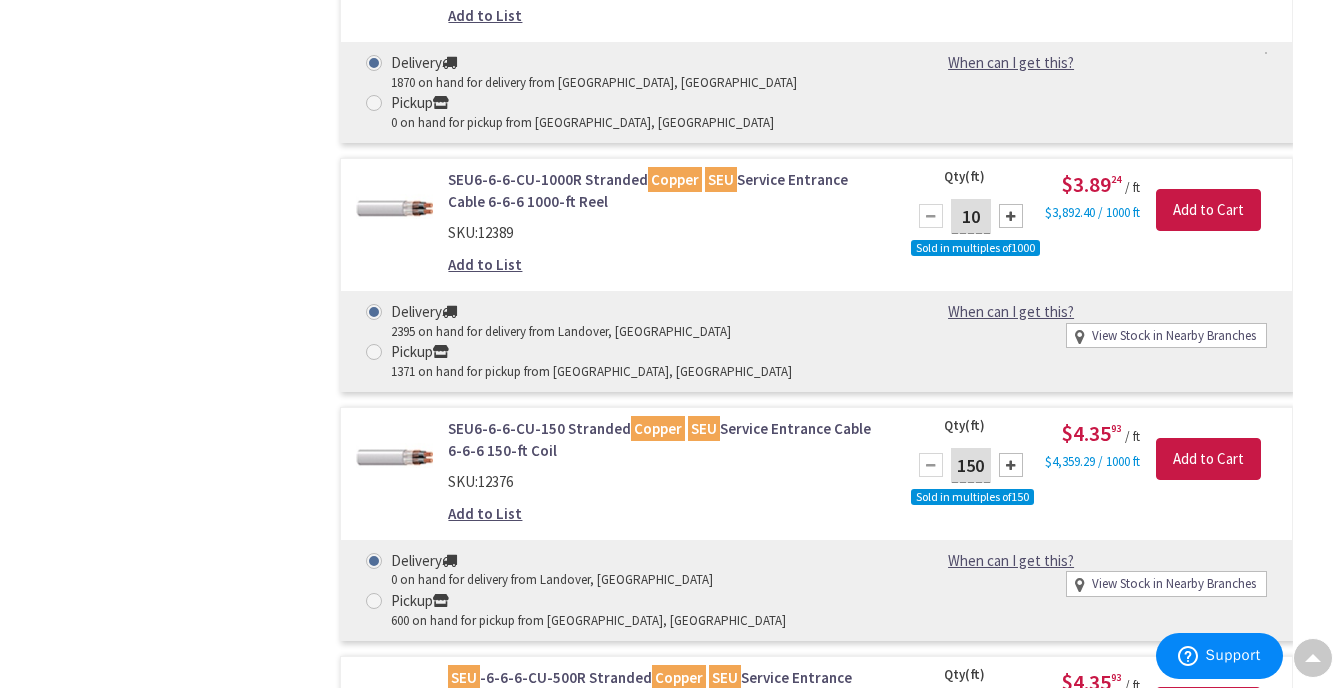 type on "1" 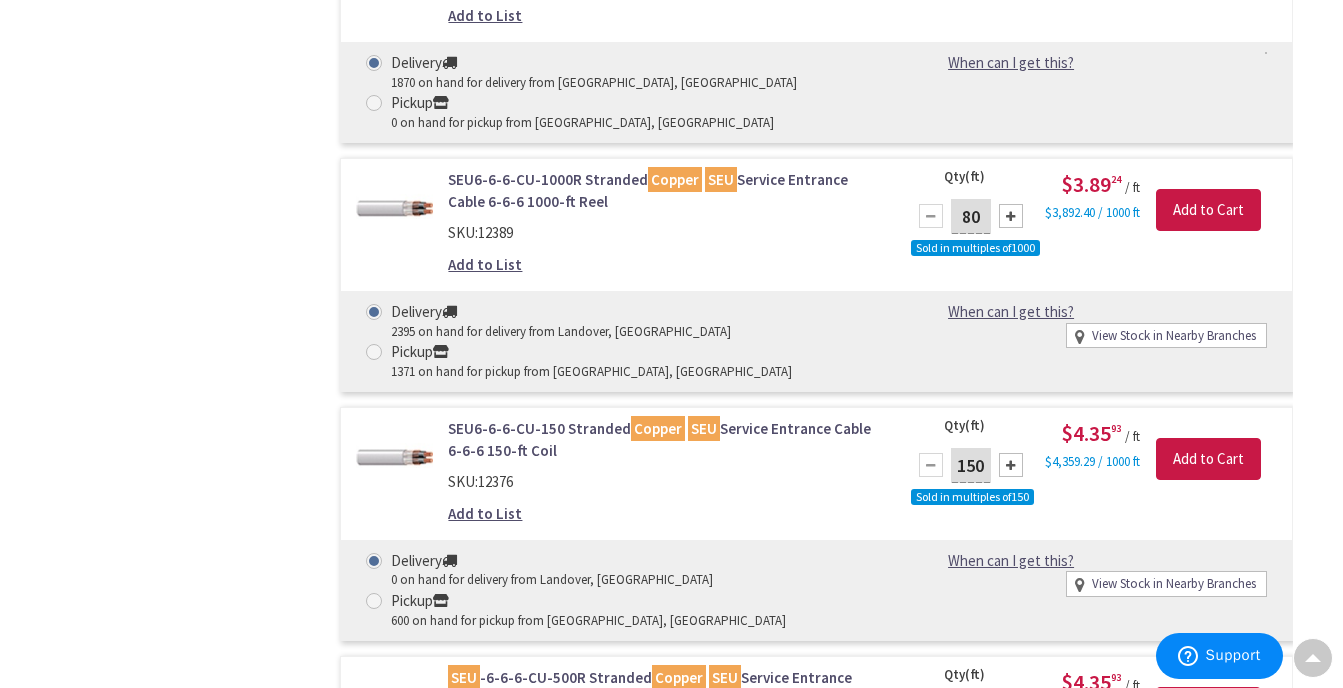 click on "Qty  (ft)
80
Sold in multiples of  1000
Please select a quantity
$3.89 24
/ ft
$3,892.40 / 1000 ft
Add to Cart" at bounding box center (1094, 224) 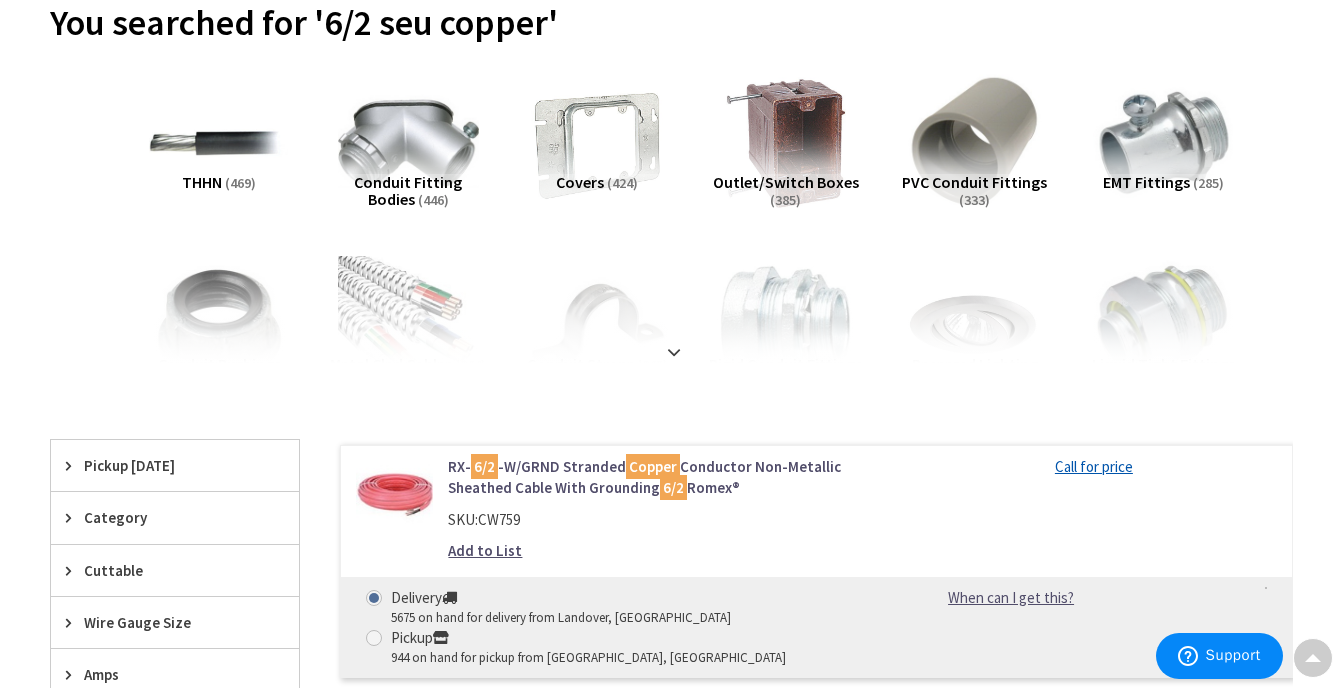 scroll, scrollTop: 0, scrollLeft: 0, axis: both 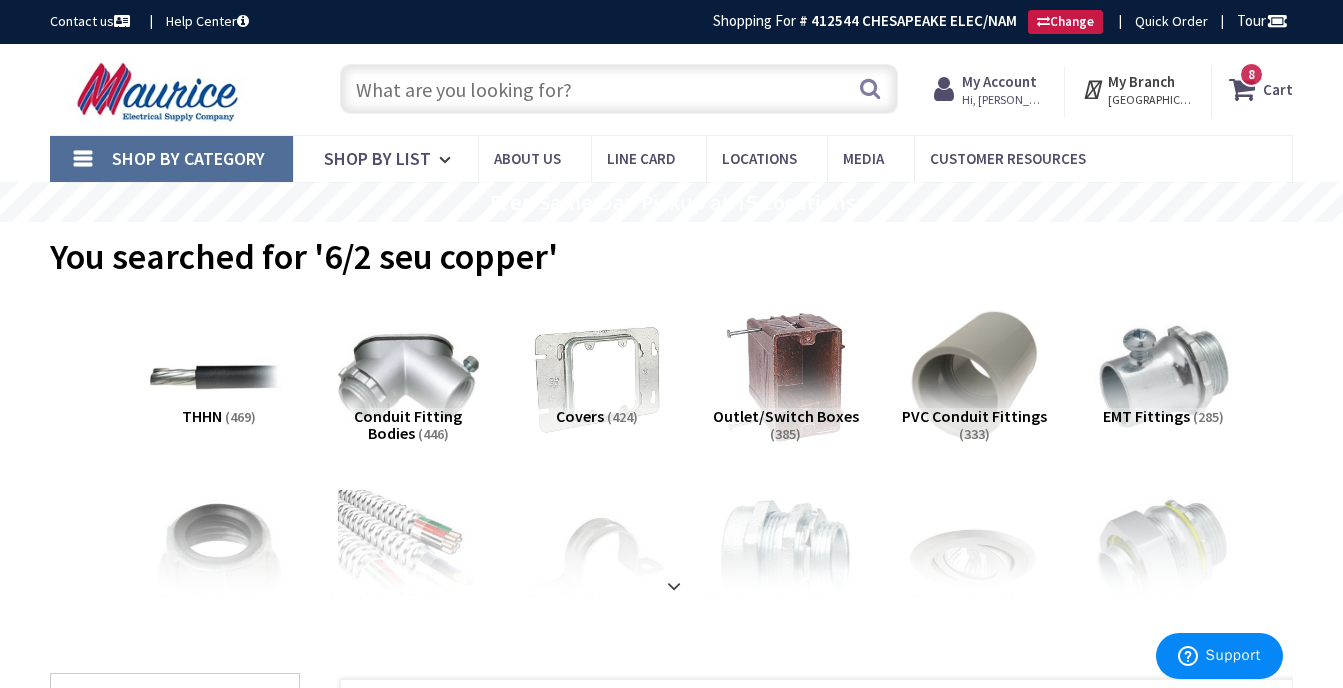 click at bounding box center (619, 89) 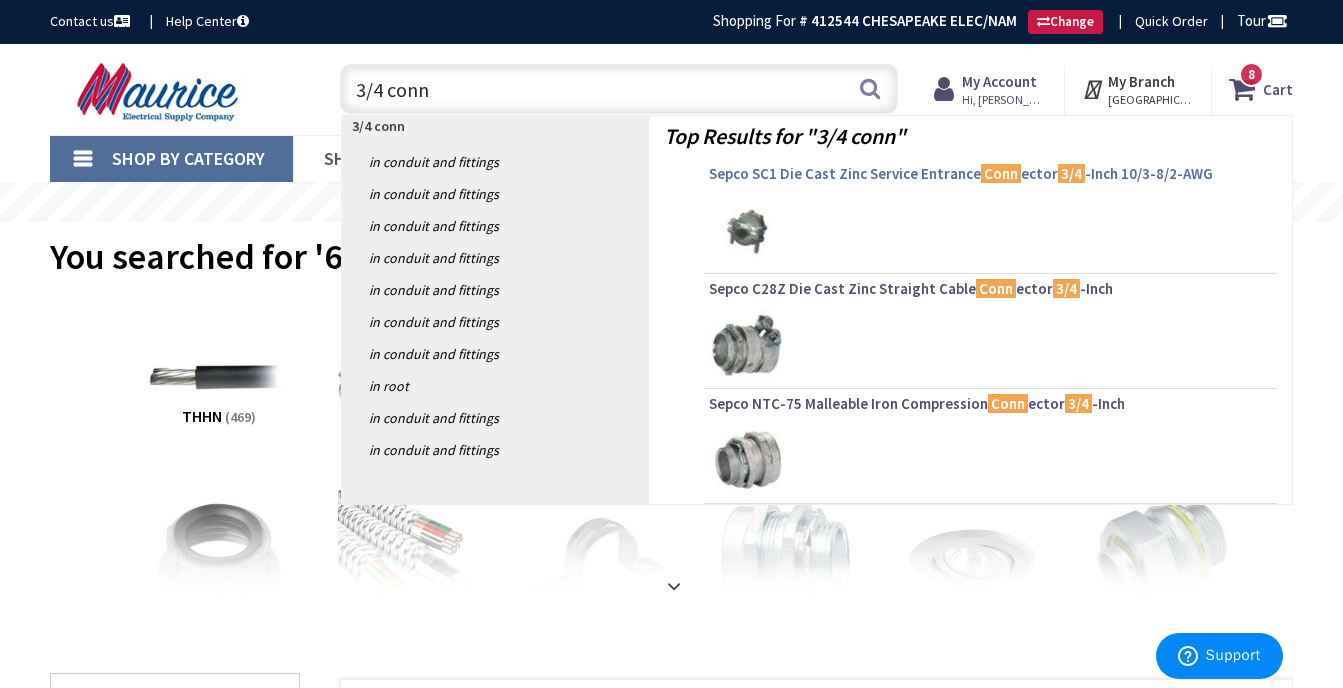 type on "3/4 conn" 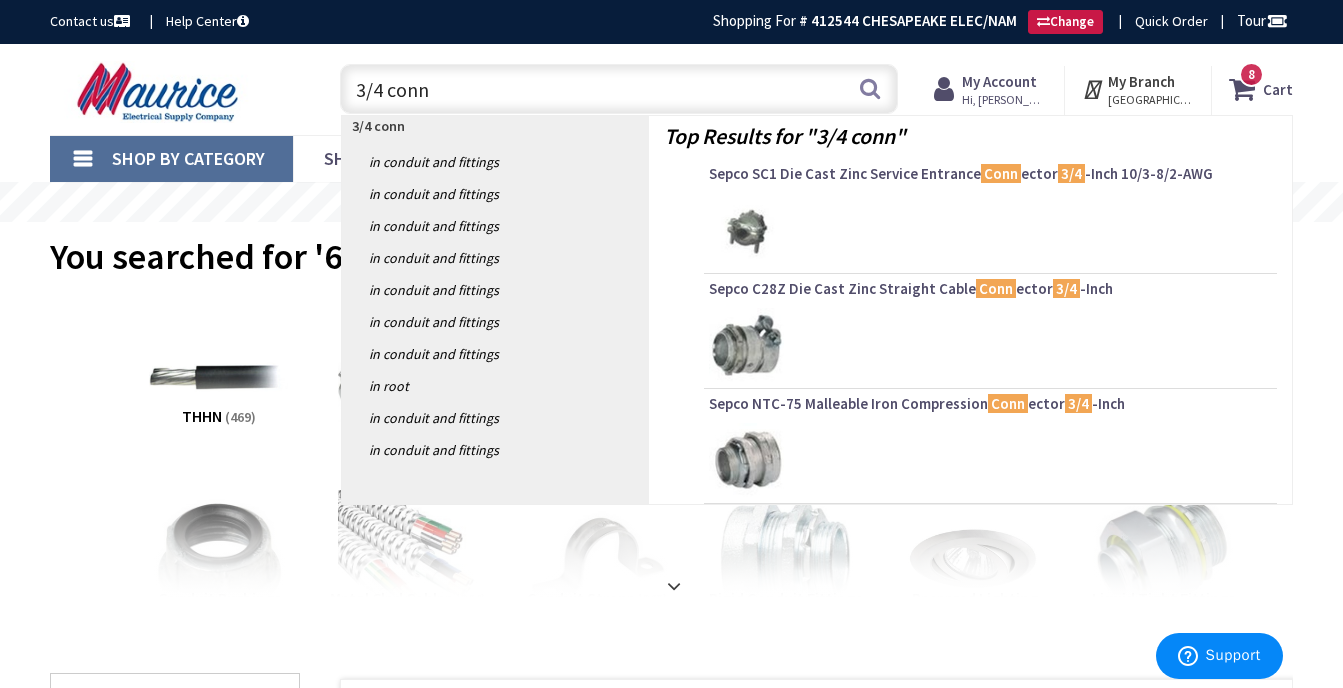 click on "Sepco SC1 Die Cast Zinc Service Entrance  Conn ector  3/4 -Inch 10/3-8/2-AWG" at bounding box center (990, 174) 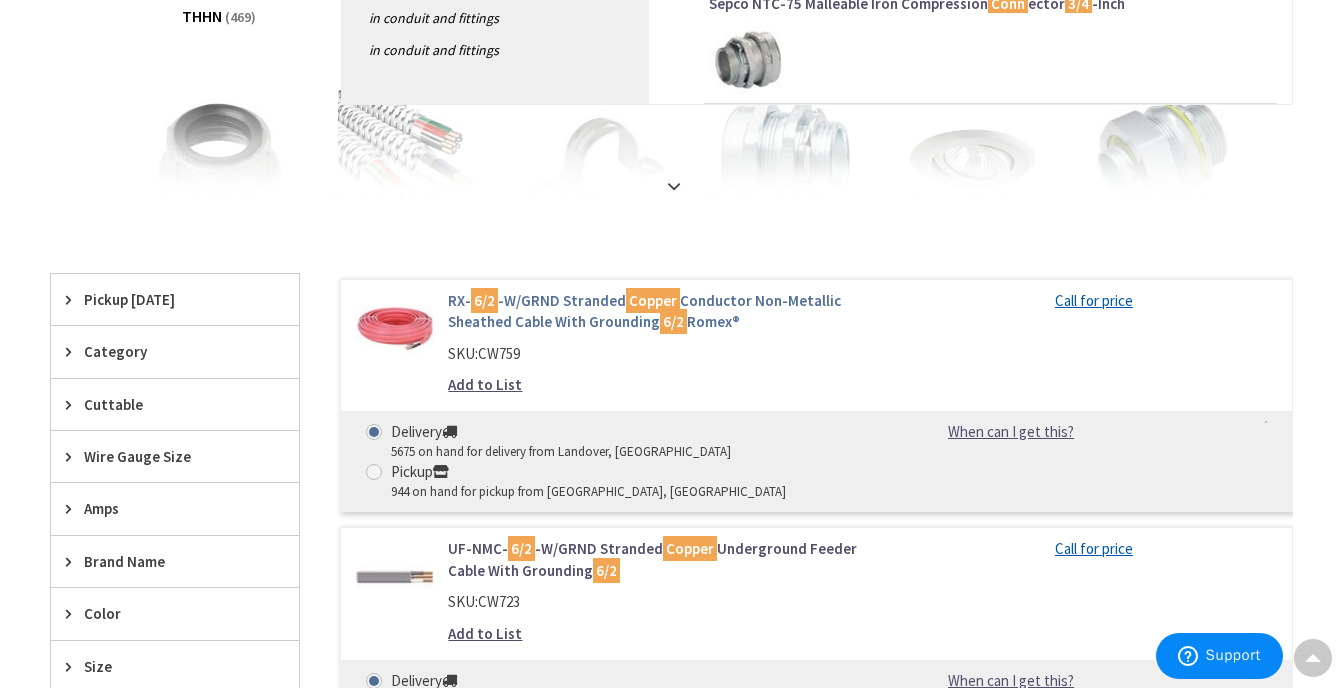 scroll, scrollTop: 0, scrollLeft: 0, axis: both 